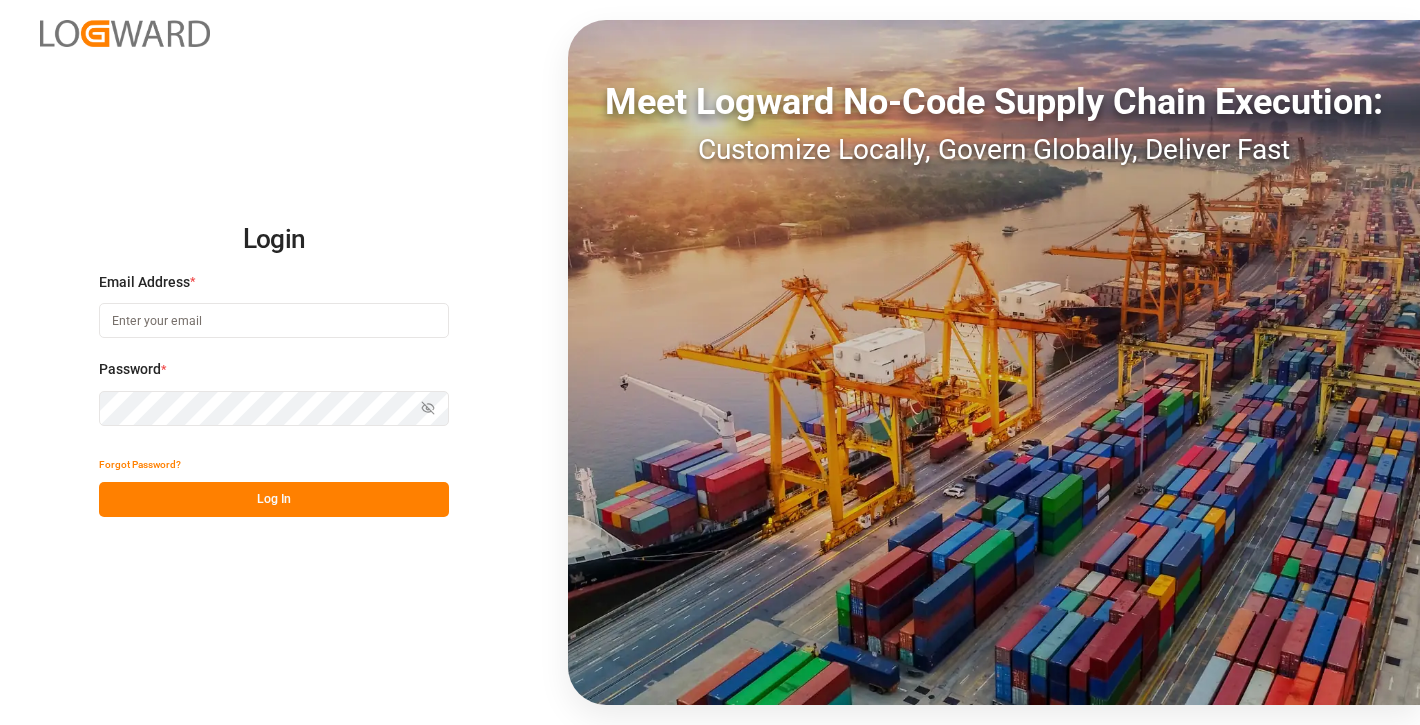 scroll, scrollTop: 0, scrollLeft: 0, axis: both 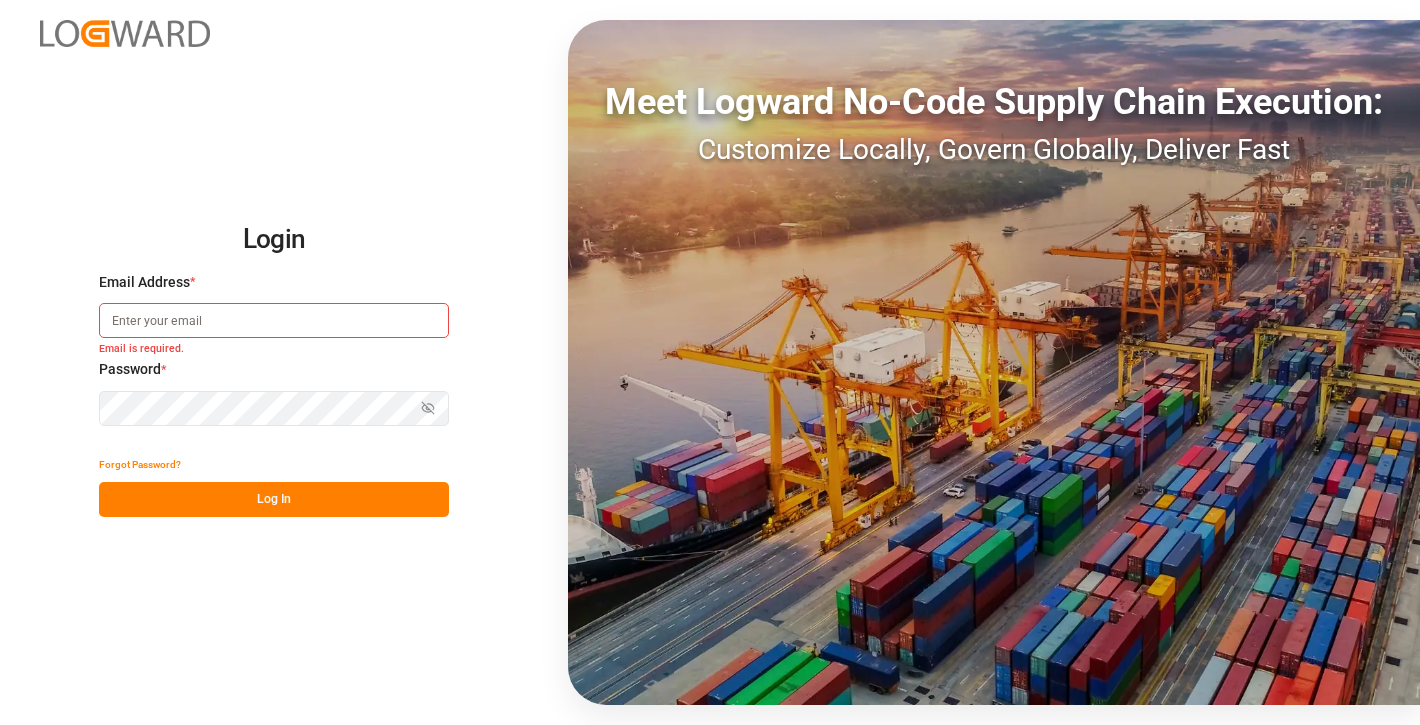 type on "Arjun.chaurasiya@logward.com" 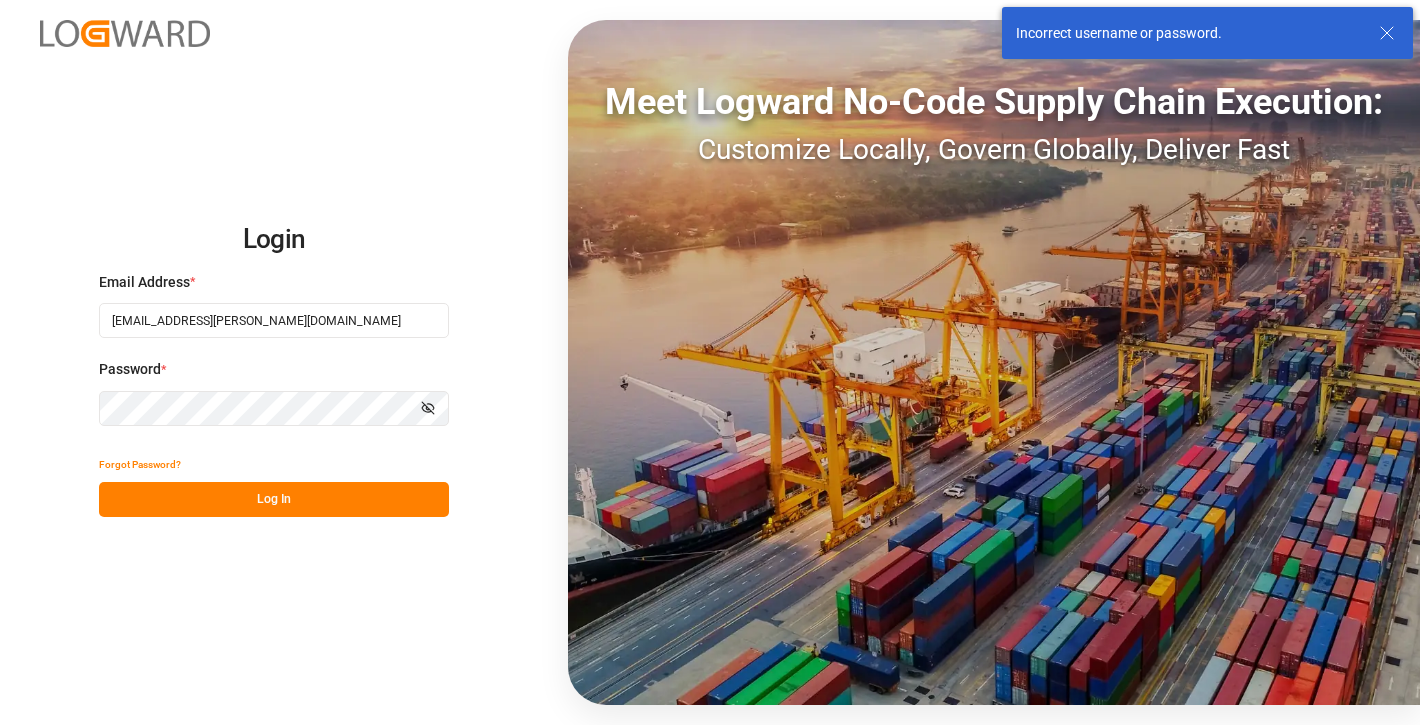 click at bounding box center [0, 725] 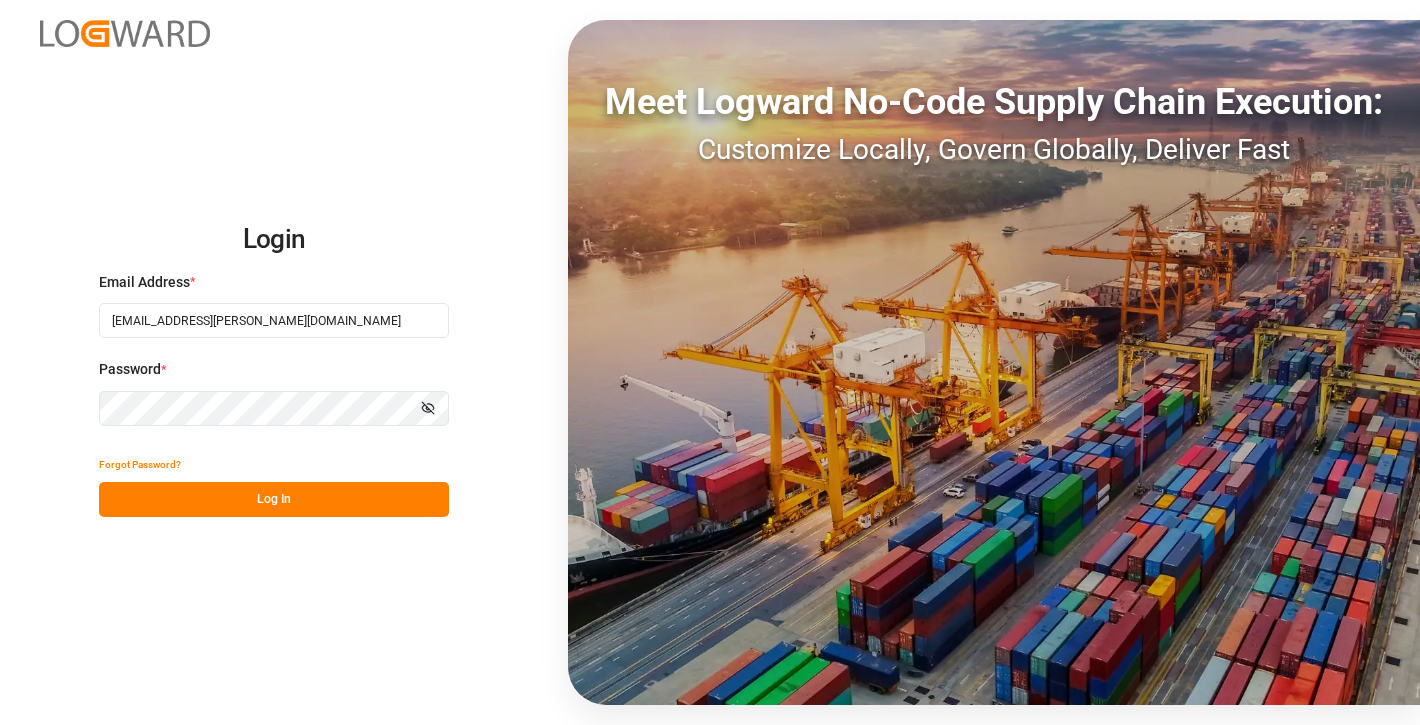 click 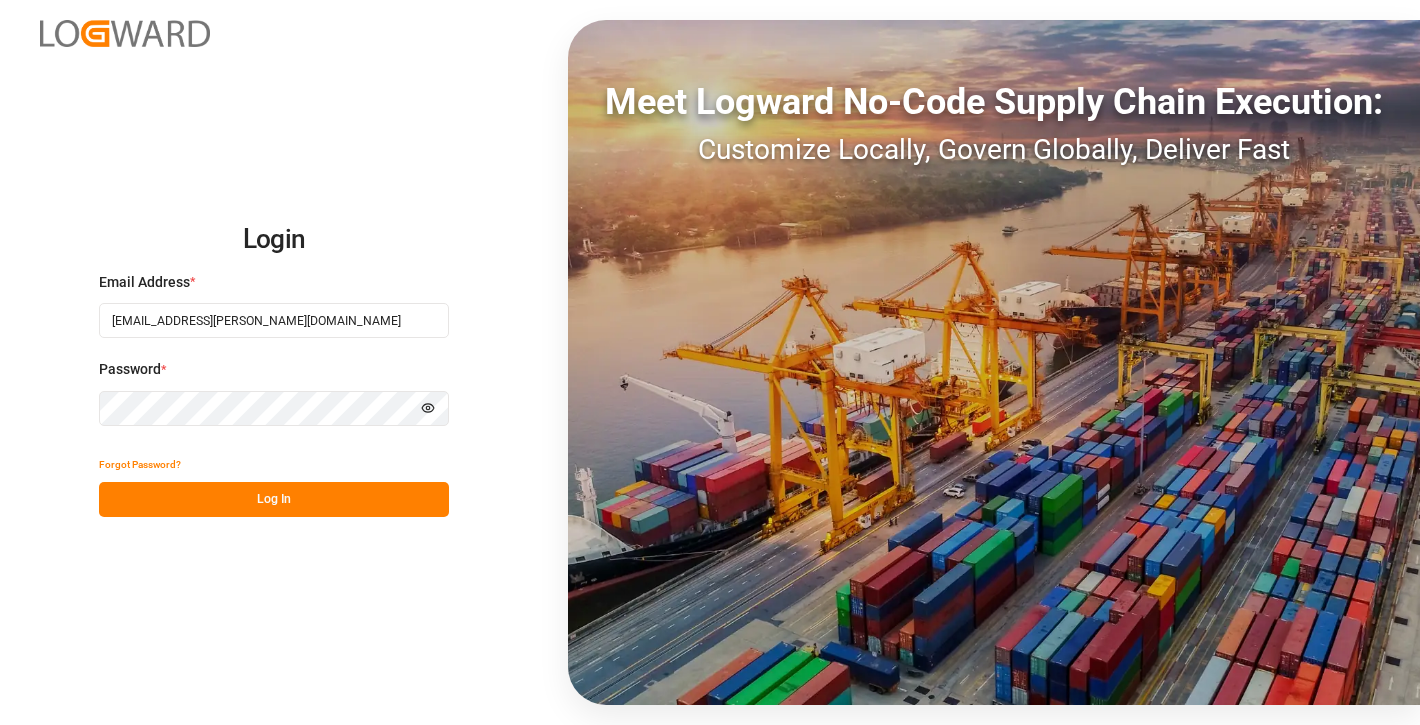 type 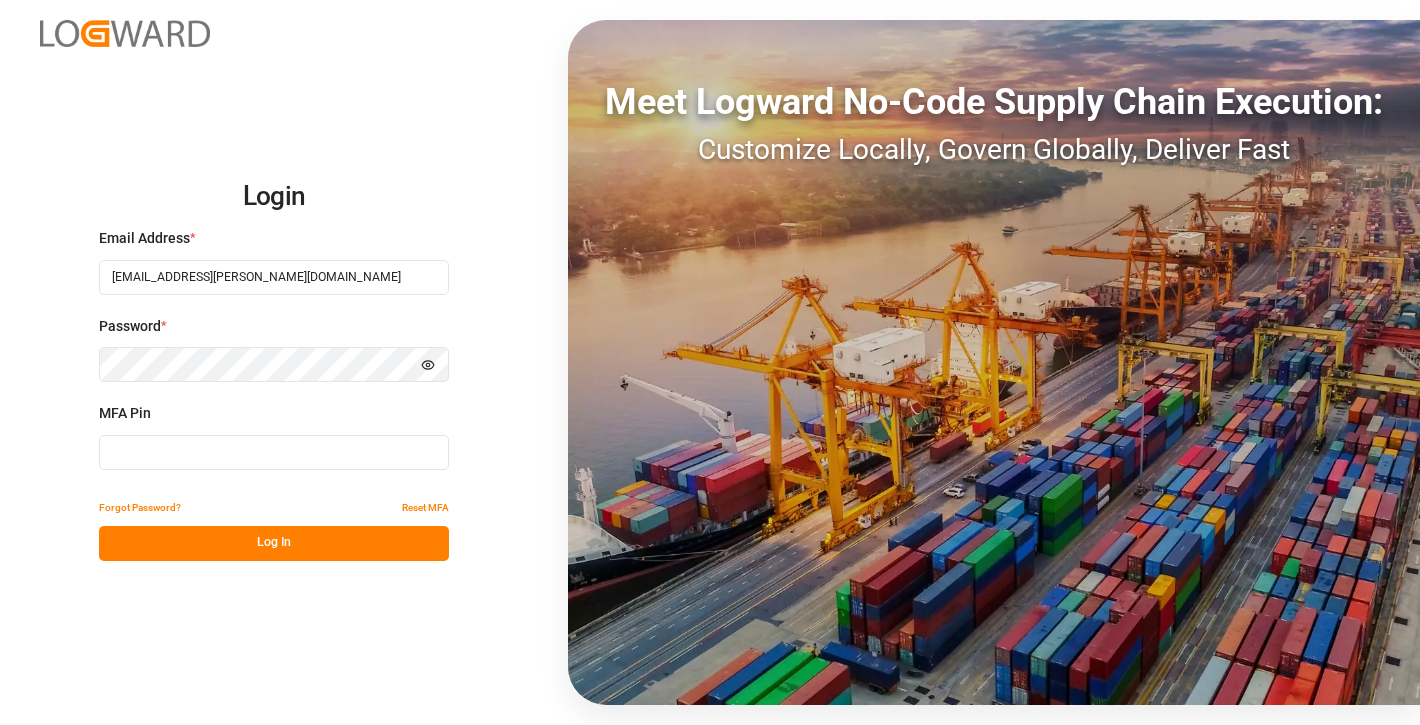 type on "283667" 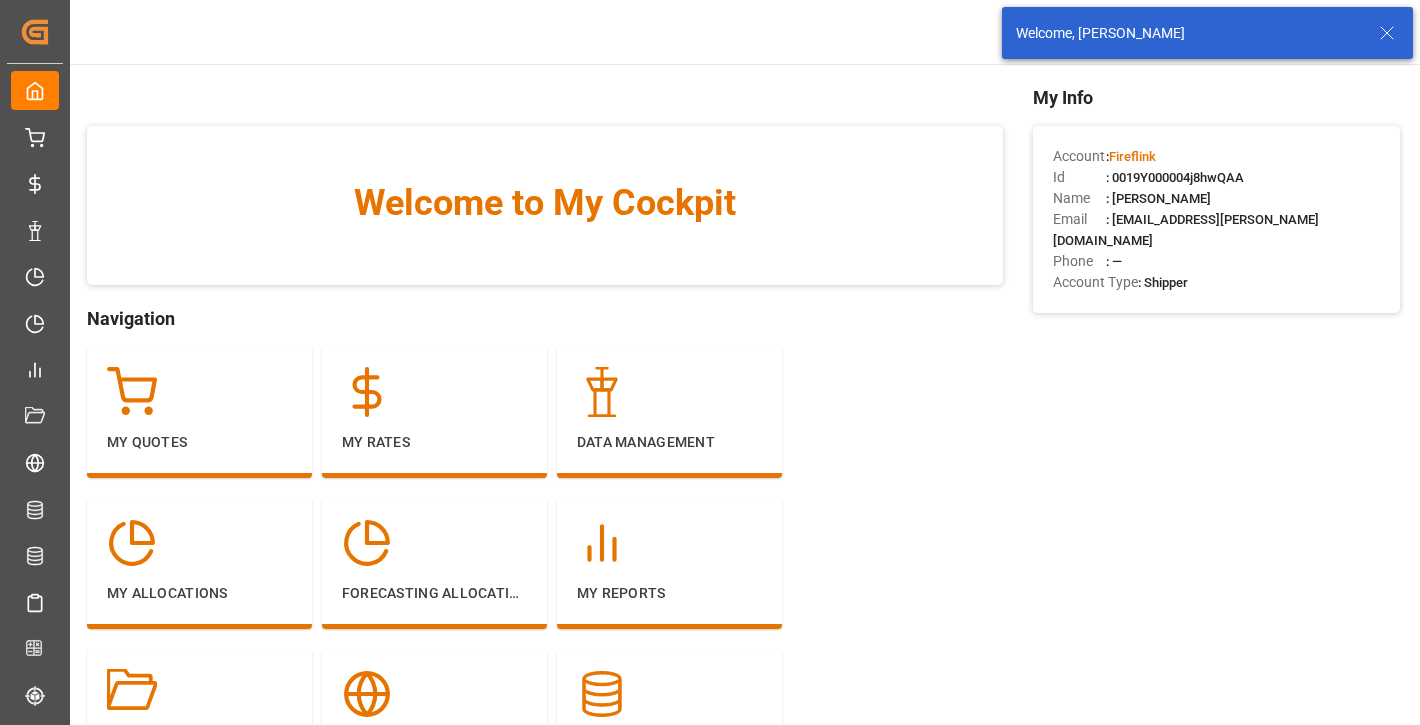 click 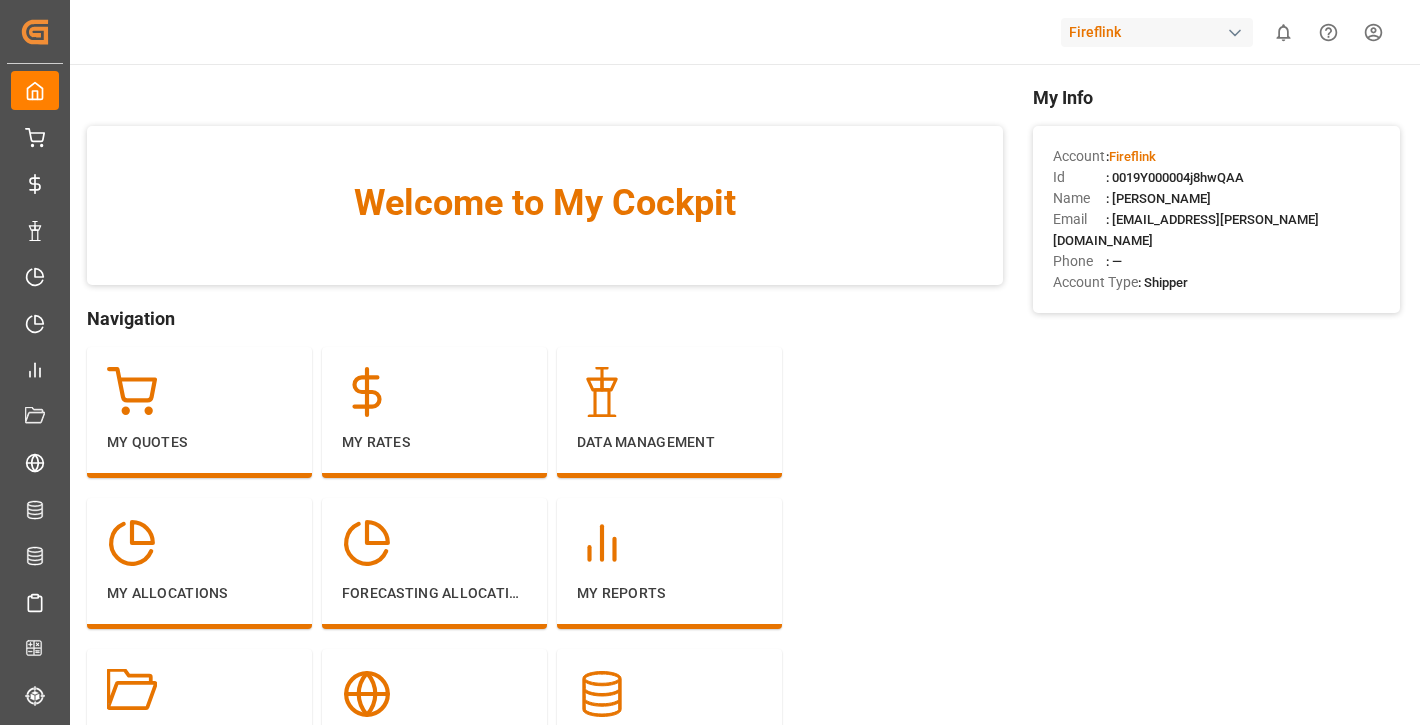 click on "Fireflink" at bounding box center (1157, 32) 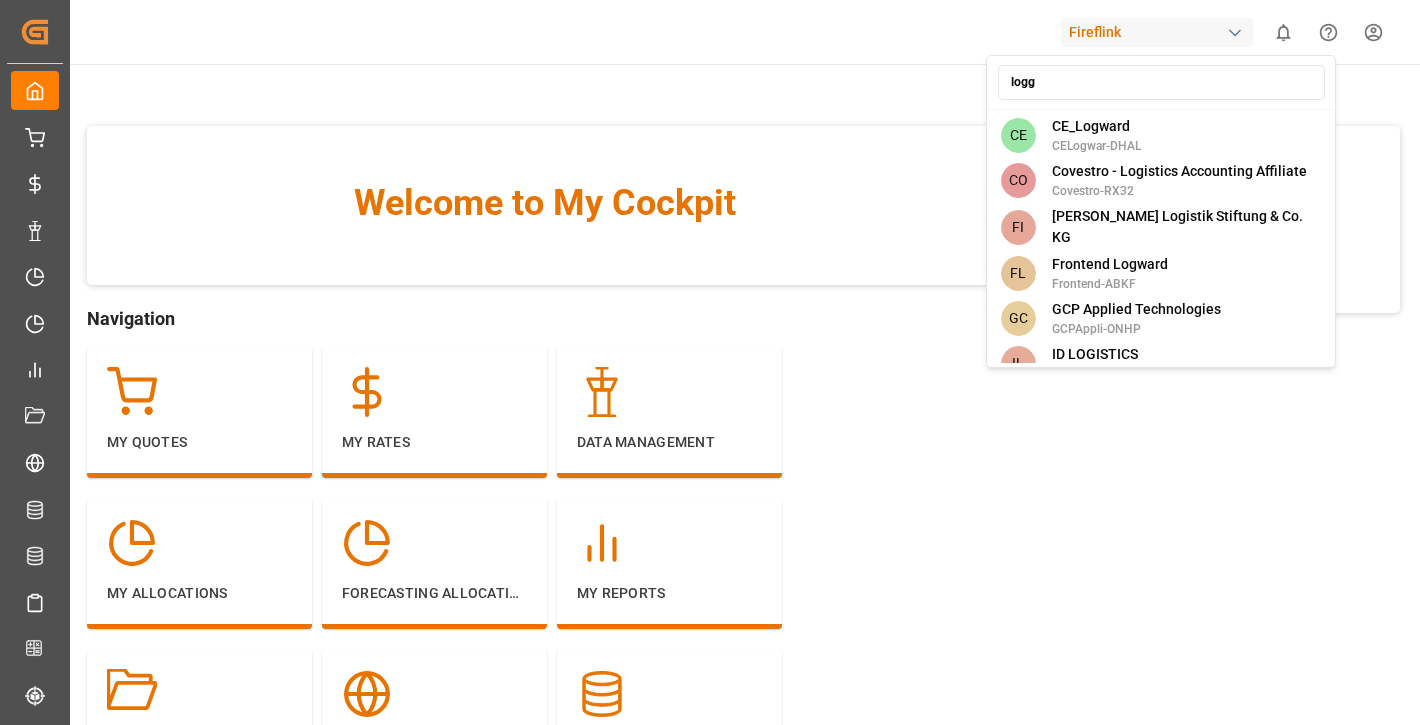 type on "logga" 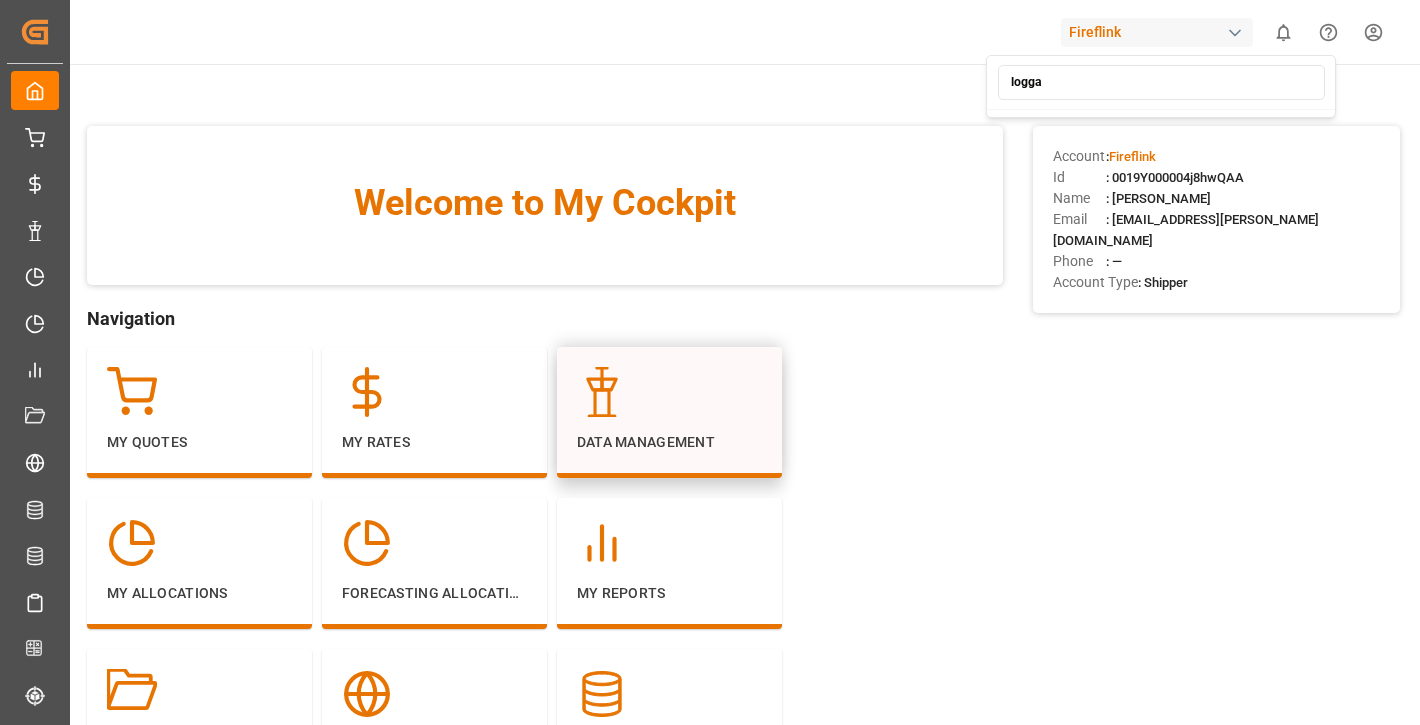 type 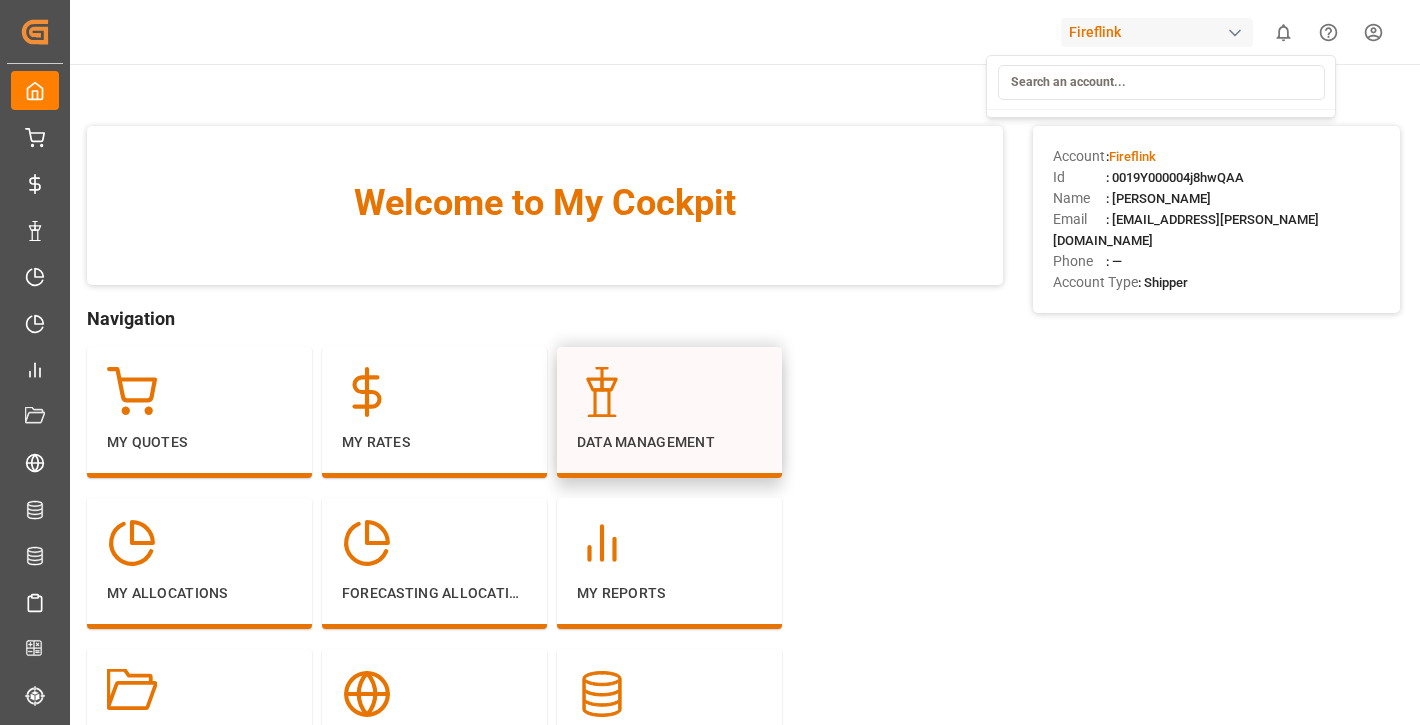 click on "Created by potrace 1.15, written by Peter Selinger 2001-2017 Created by potrace 1.15, written by Peter Selinger 2001-2017 My Cockpit My Cockpit My Quotes My Quotes My Rates My Rates Data Management Data Management My Allocations My Allocations Forecasting Allocations Forecasting Allocations My Reports My Reports Document Management Document Management Risk Management Risk Management All Carriers All Carriers Freight Forwarder Freight Forwarder Schedules Schedules CO2e Calculator CO2e Calculator Tracking Tracking Configuration Audits Configuration Audits Internal Tool Internal Tool Back to main menu Fireflink 0 Notifications Only show unread All Watching Mark all categories read No notifications Welcome to My Cockpit Navigation My Quotes My Rates Data Management My Allocations Forecasting Allocations My Reports Document Management Risk Management All Carriers Freight Forwarder Schedules CO2e Calculator Tracking Configuration Audits Internal Tool My Info Account  :  Fireflink Id  : 0019Y000004j8hwQAA Name Email" at bounding box center (710, 362) 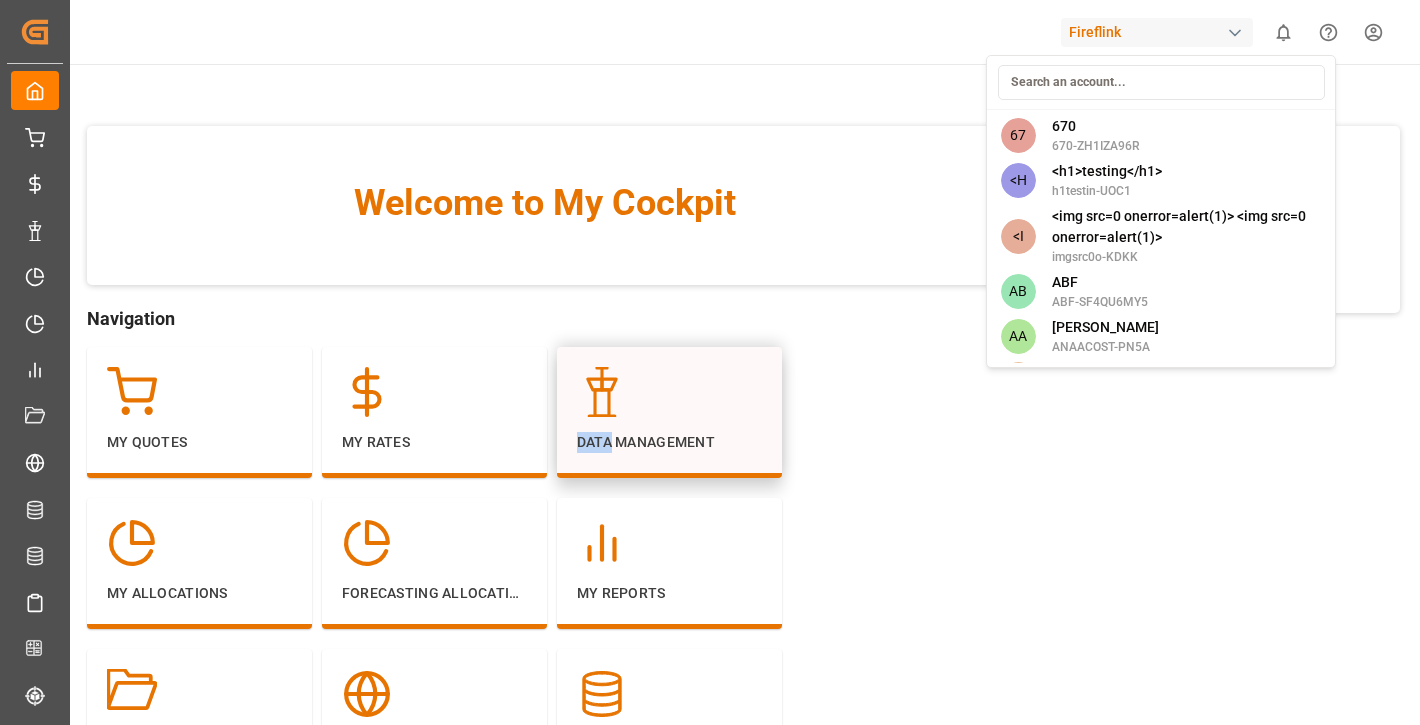 click at bounding box center (669, 392) 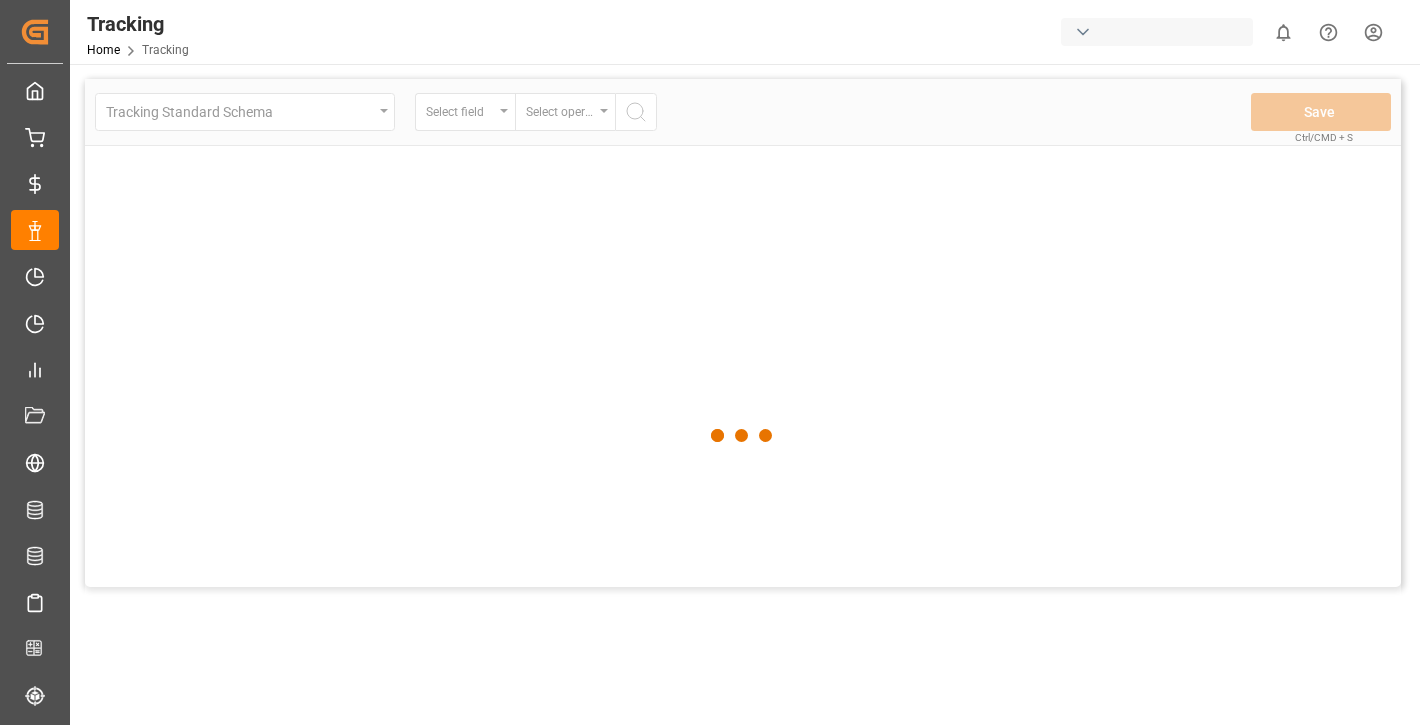 scroll, scrollTop: 0, scrollLeft: 0, axis: both 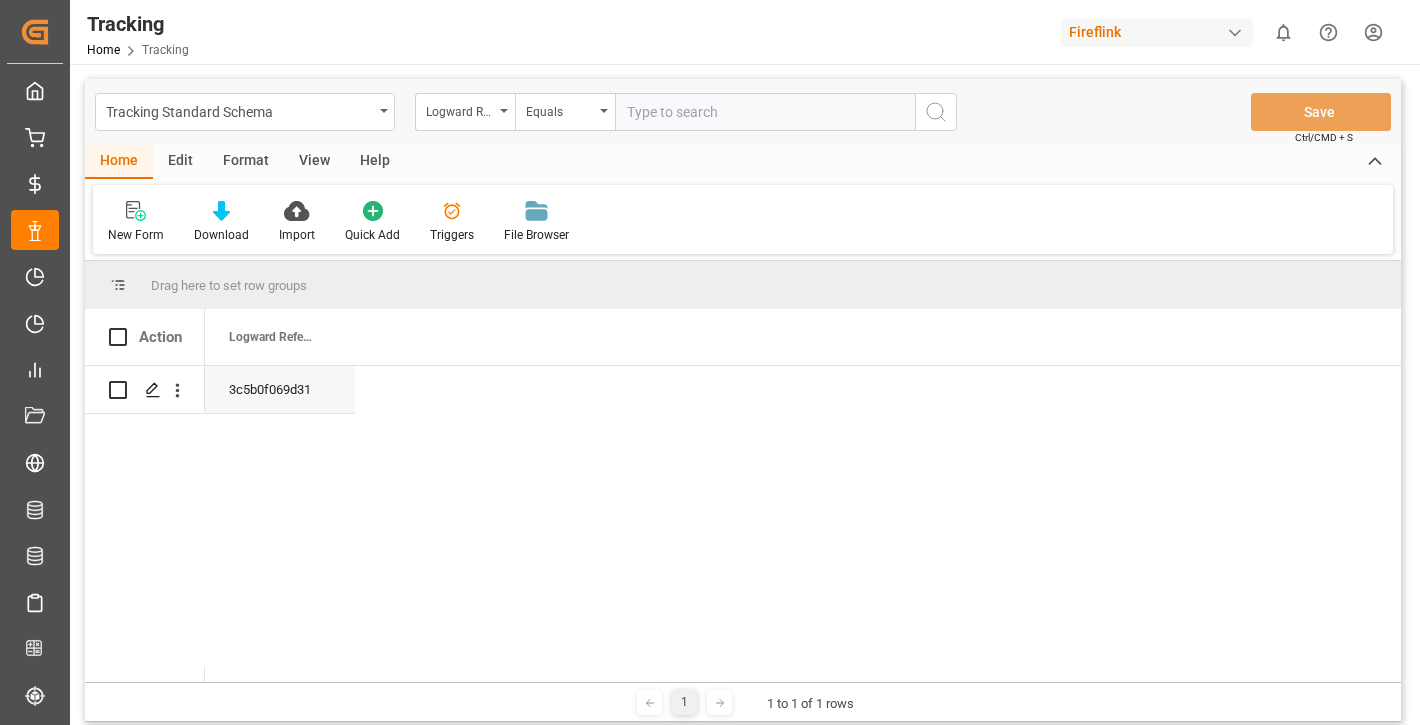 click on "Edit" at bounding box center (180, 162) 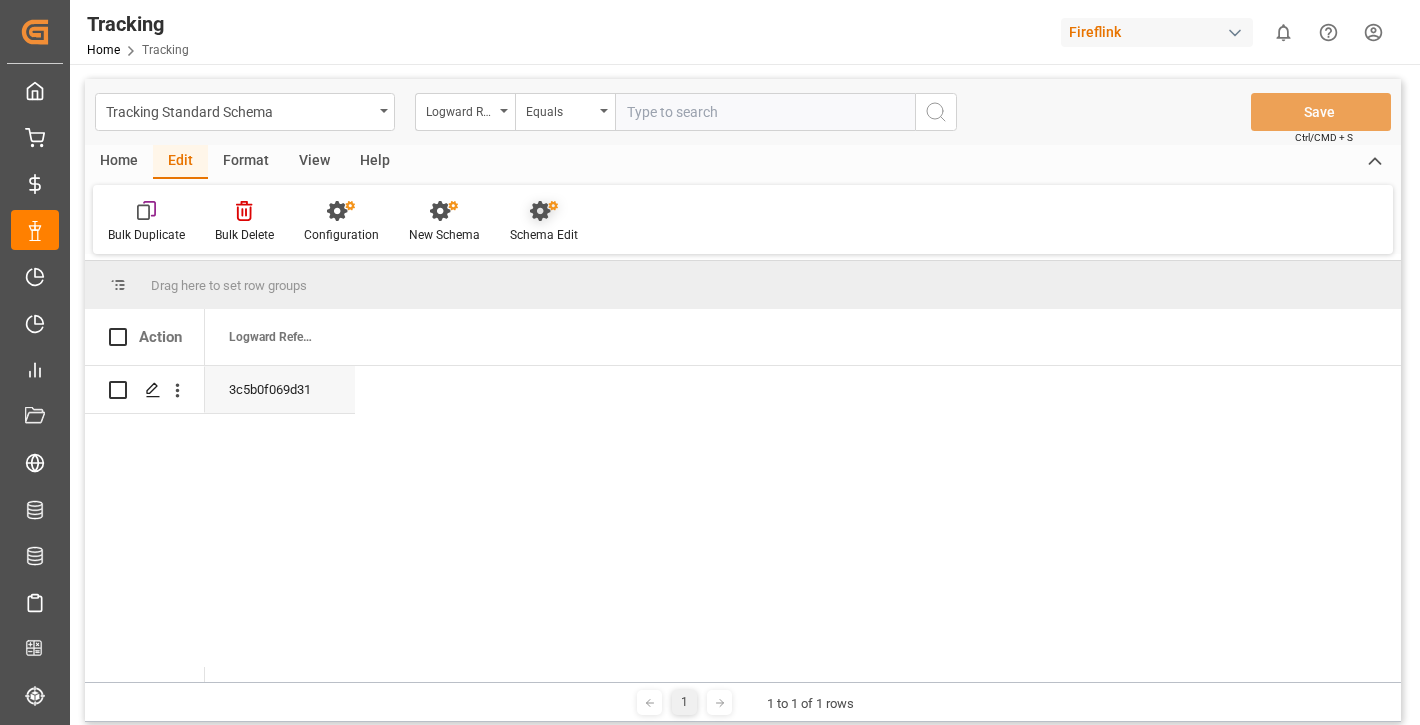 click 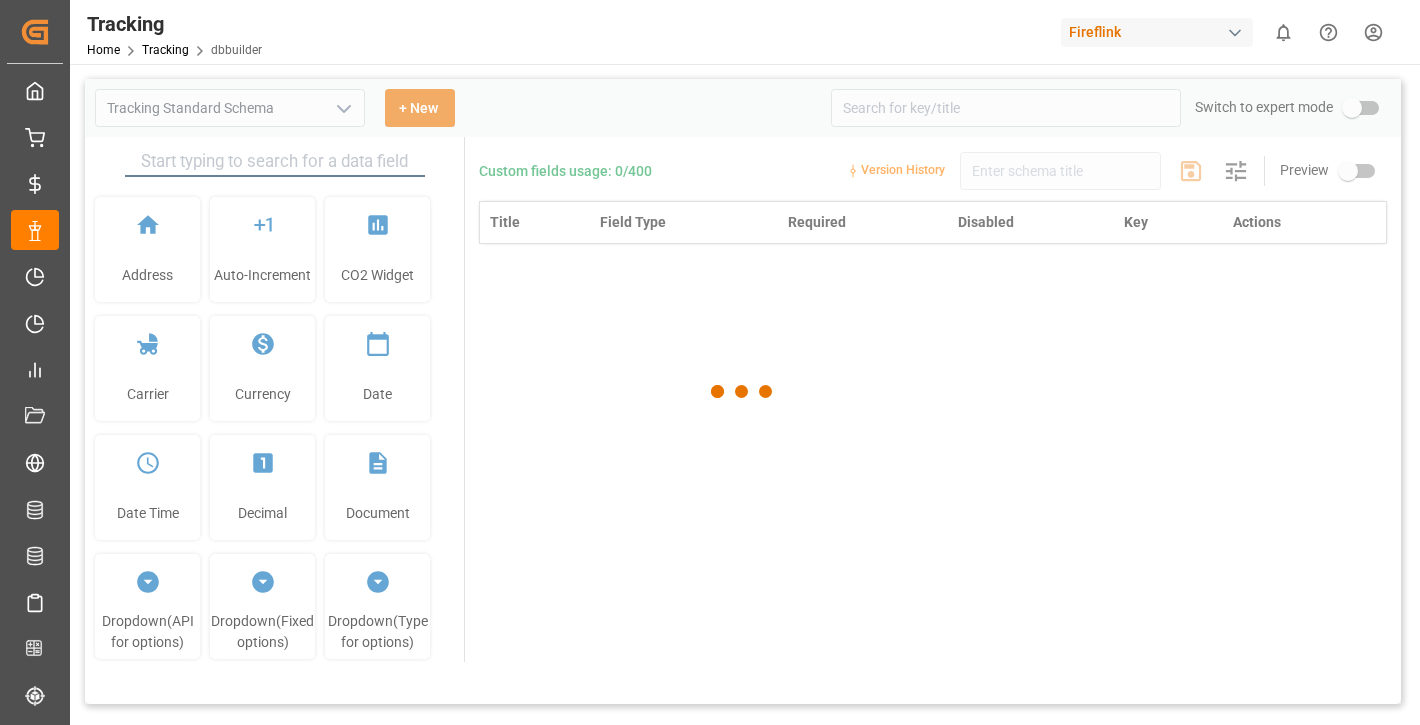 type on "Tracking Standard Schema" 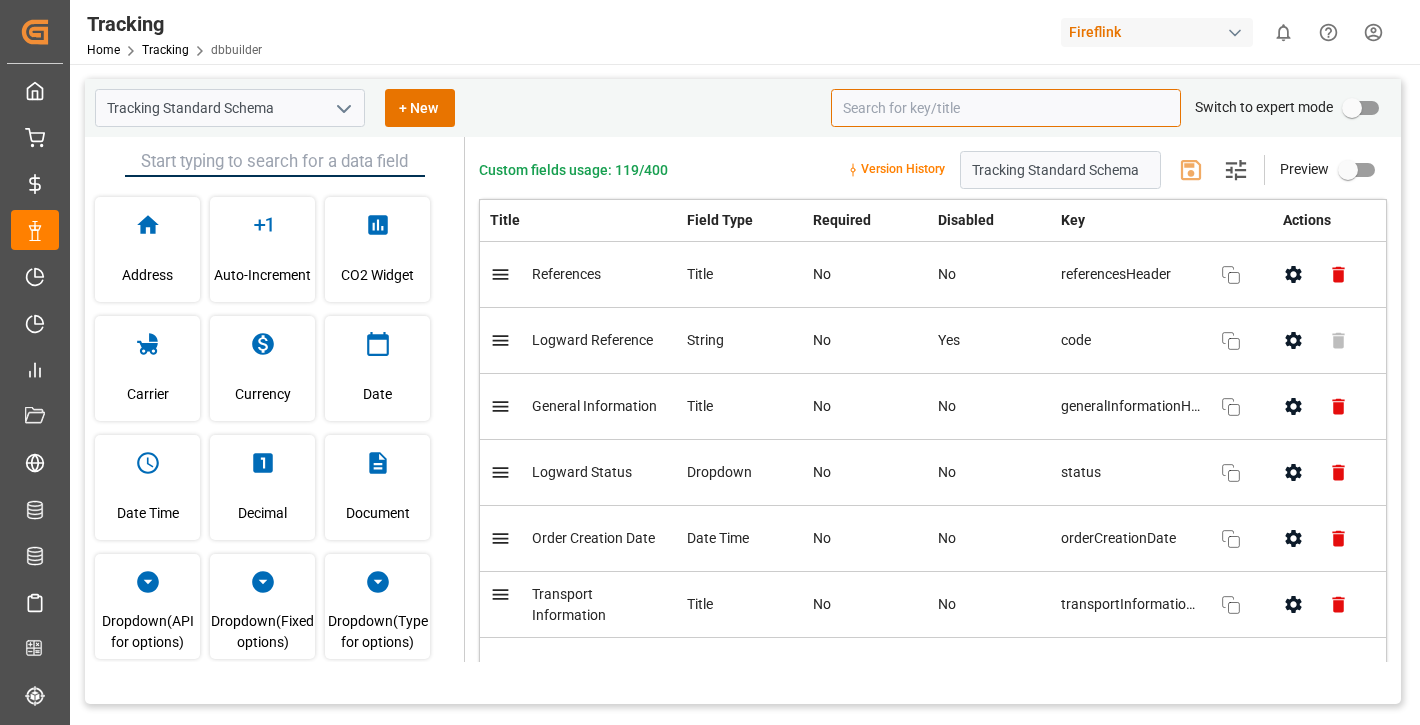 click at bounding box center [1006, 108] 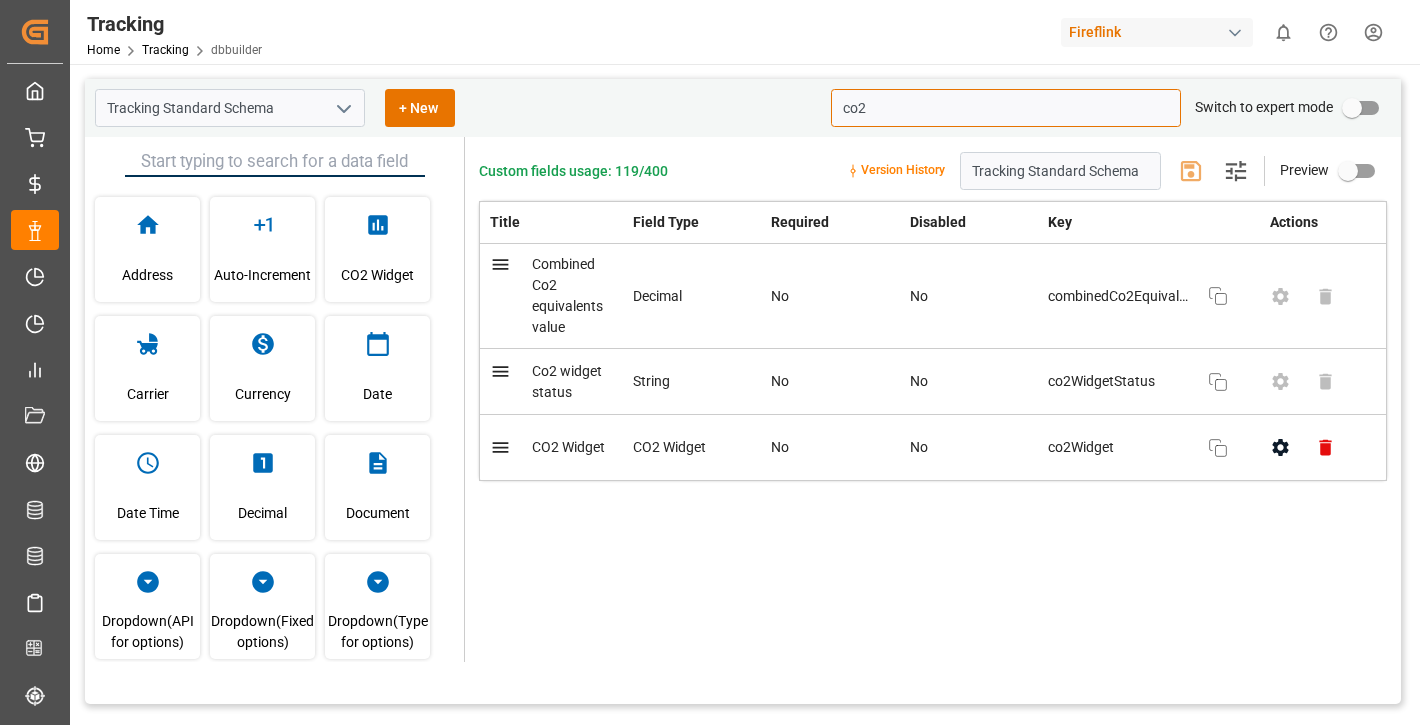 click at bounding box center [1317, 448] 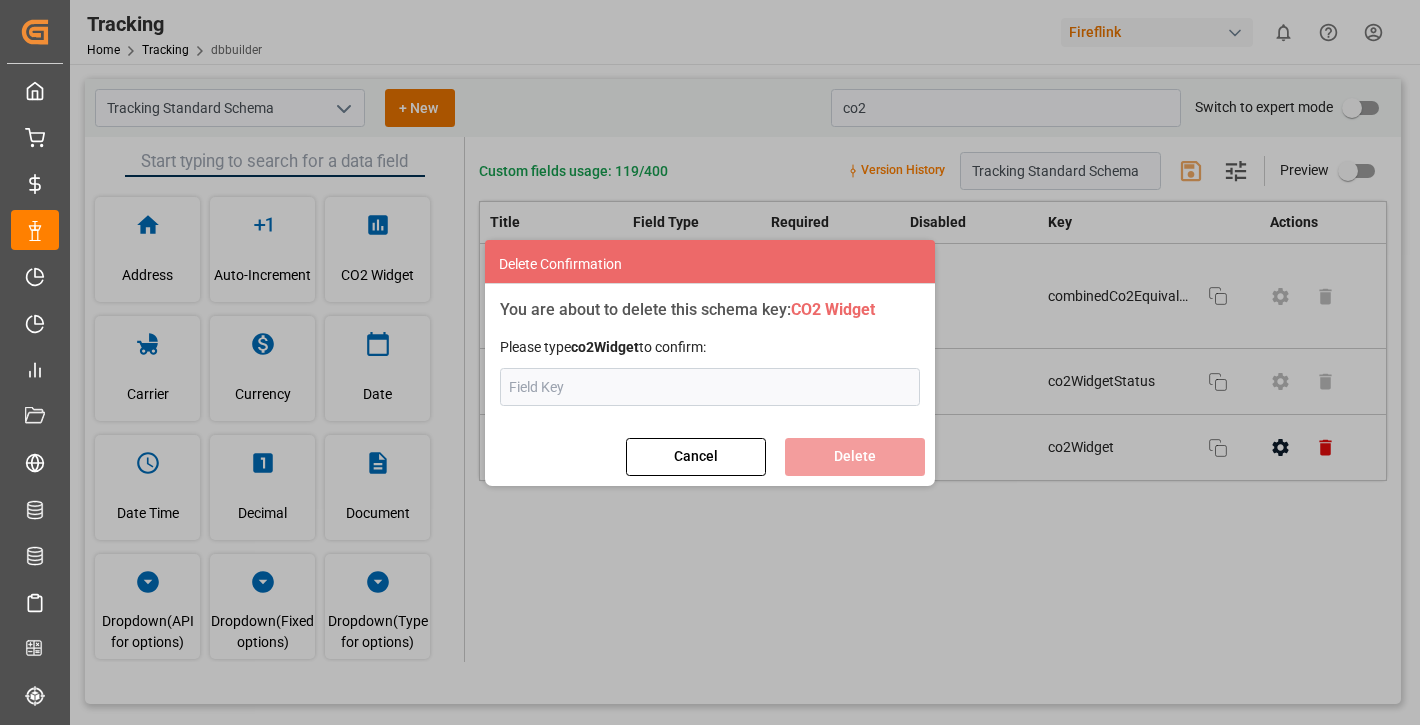 click on "co2Widget" at bounding box center (605, 347) 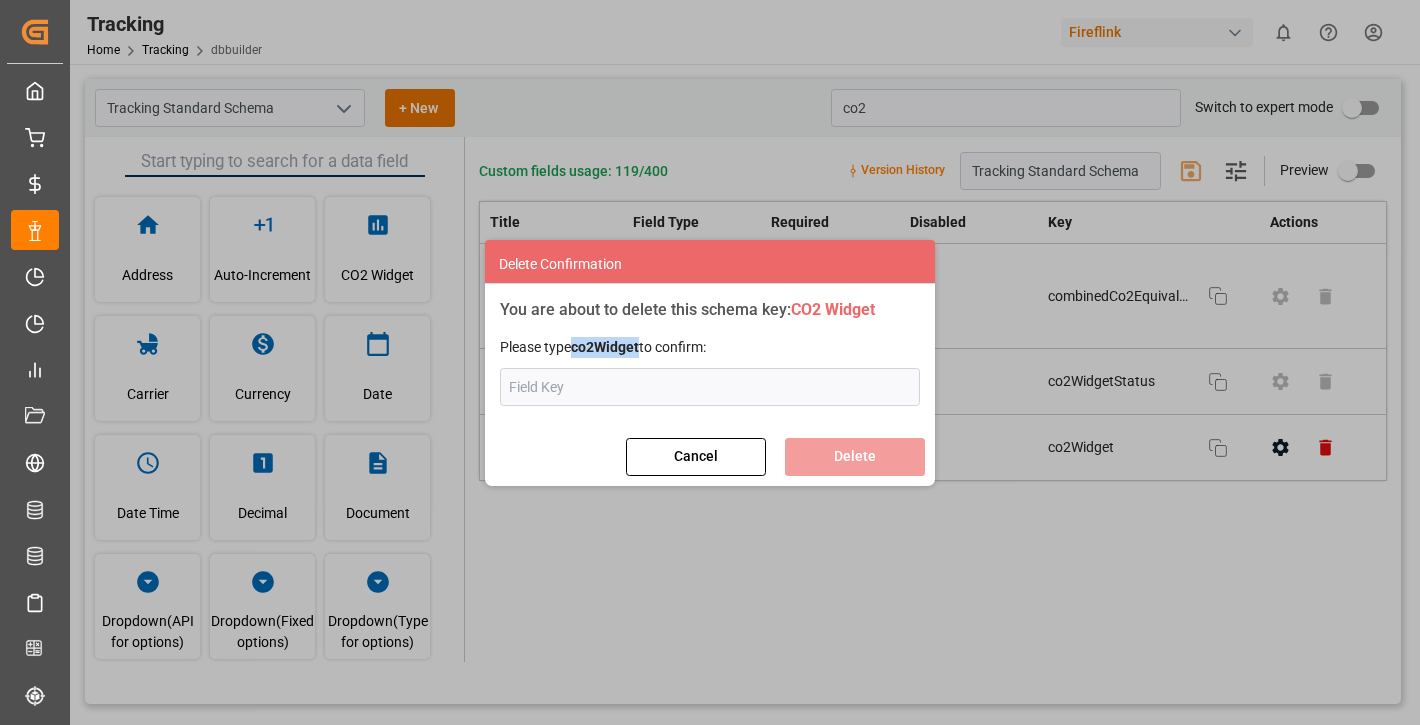 click on "co2Widget" at bounding box center [605, 347] 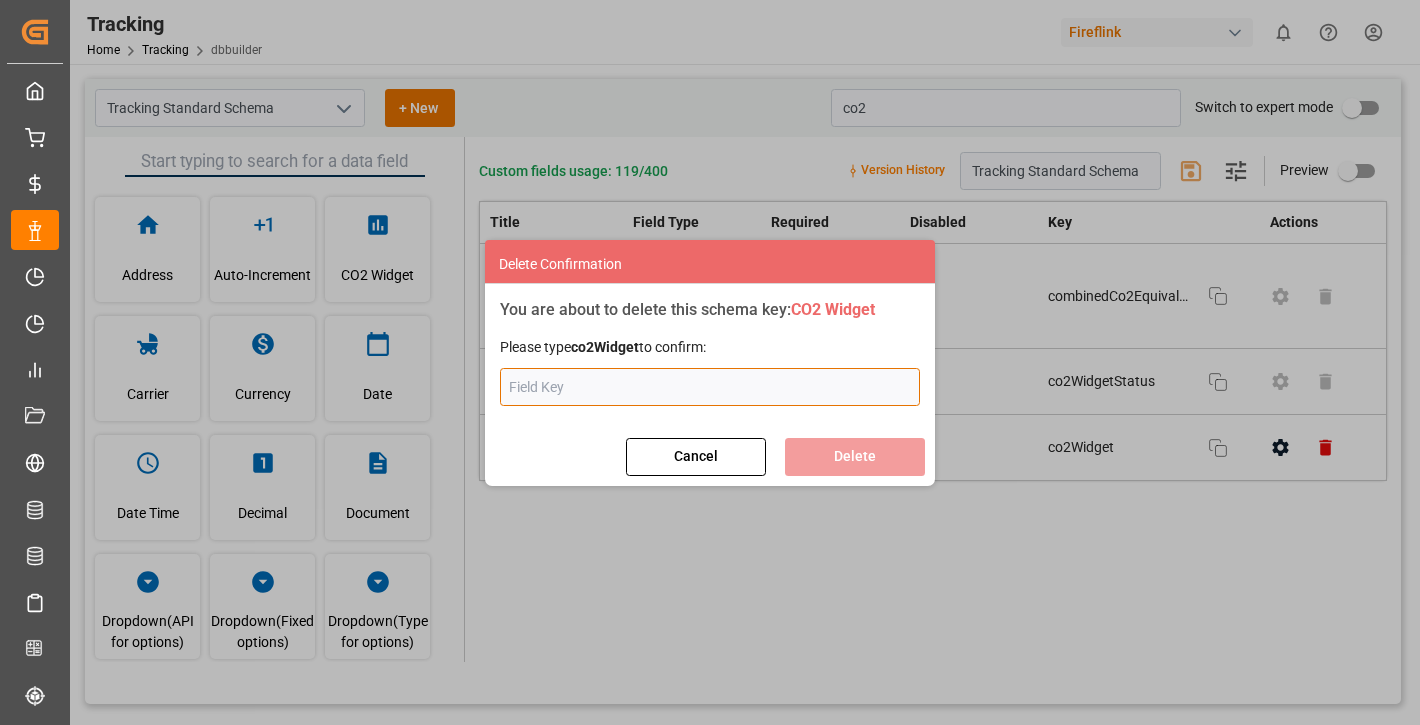 click at bounding box center [710, 387] 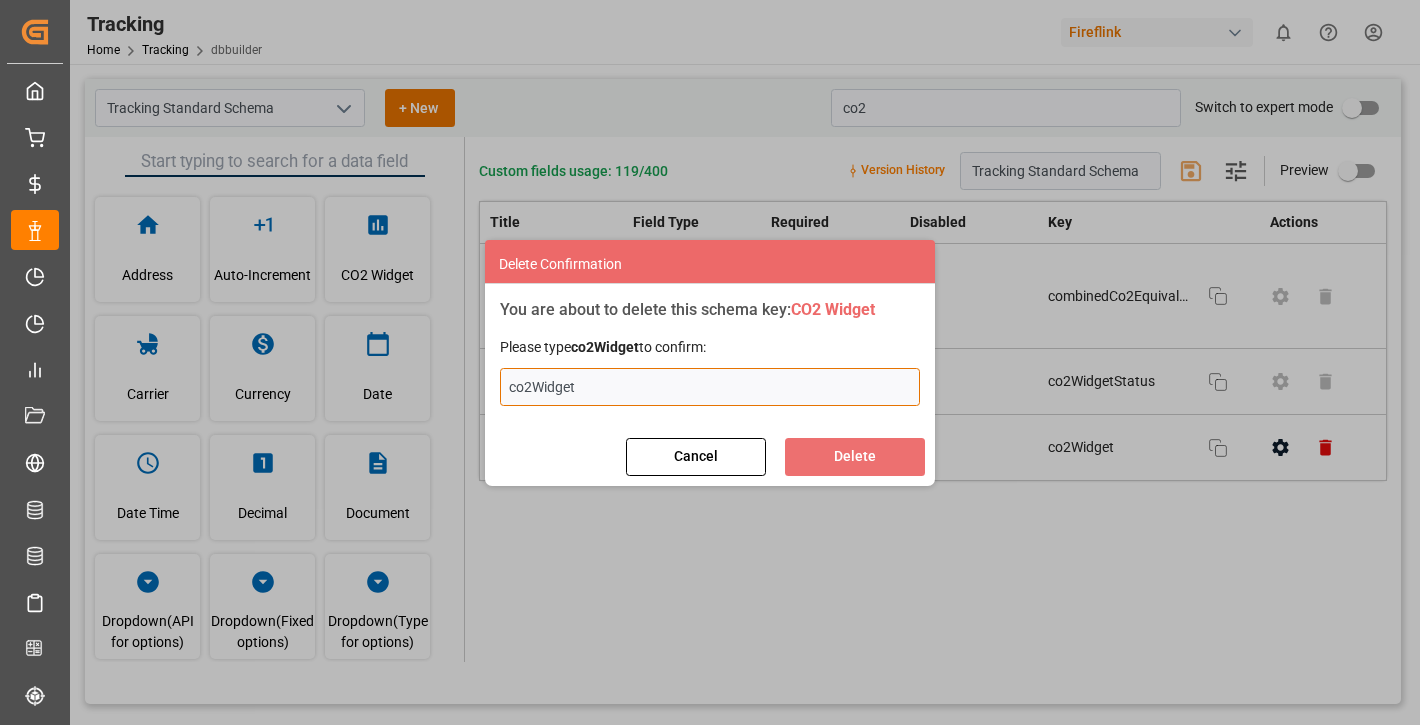 type on "co2Widget" 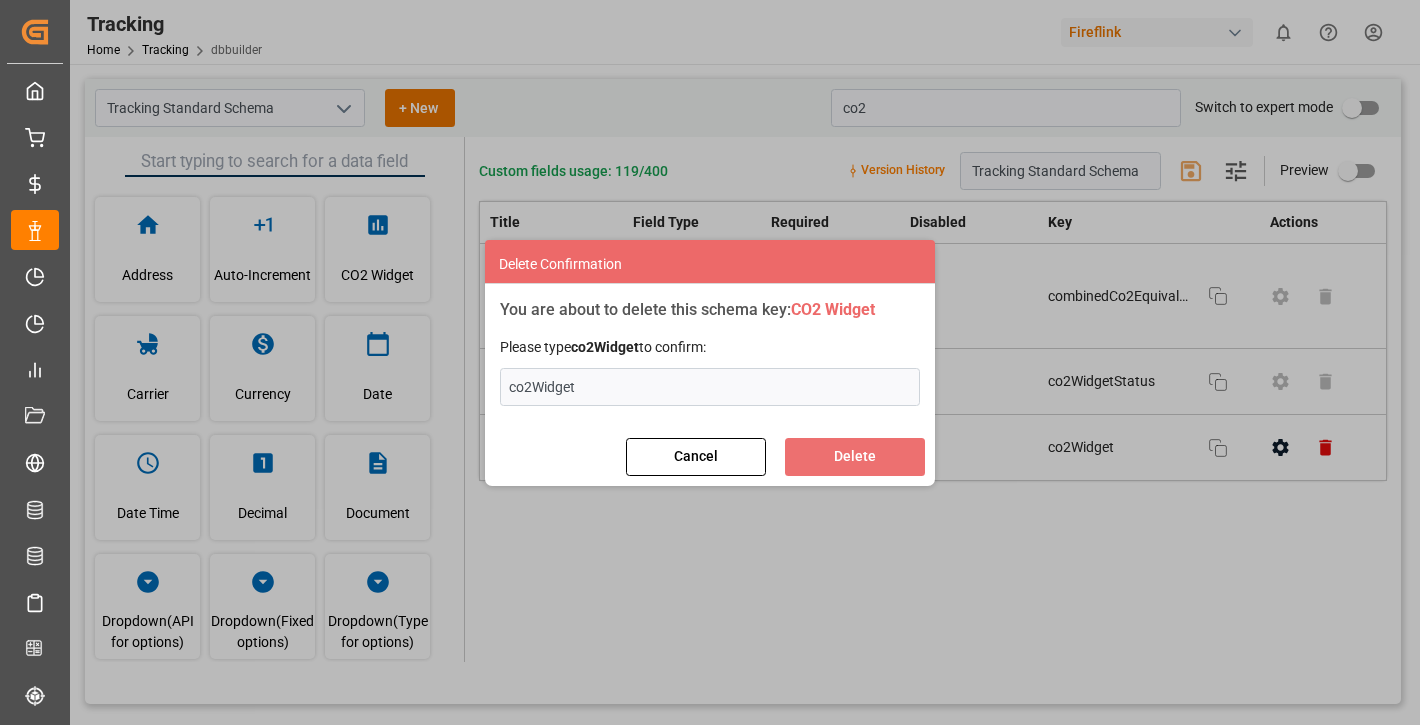 click on "Delete" at bounding box center [855, 457] 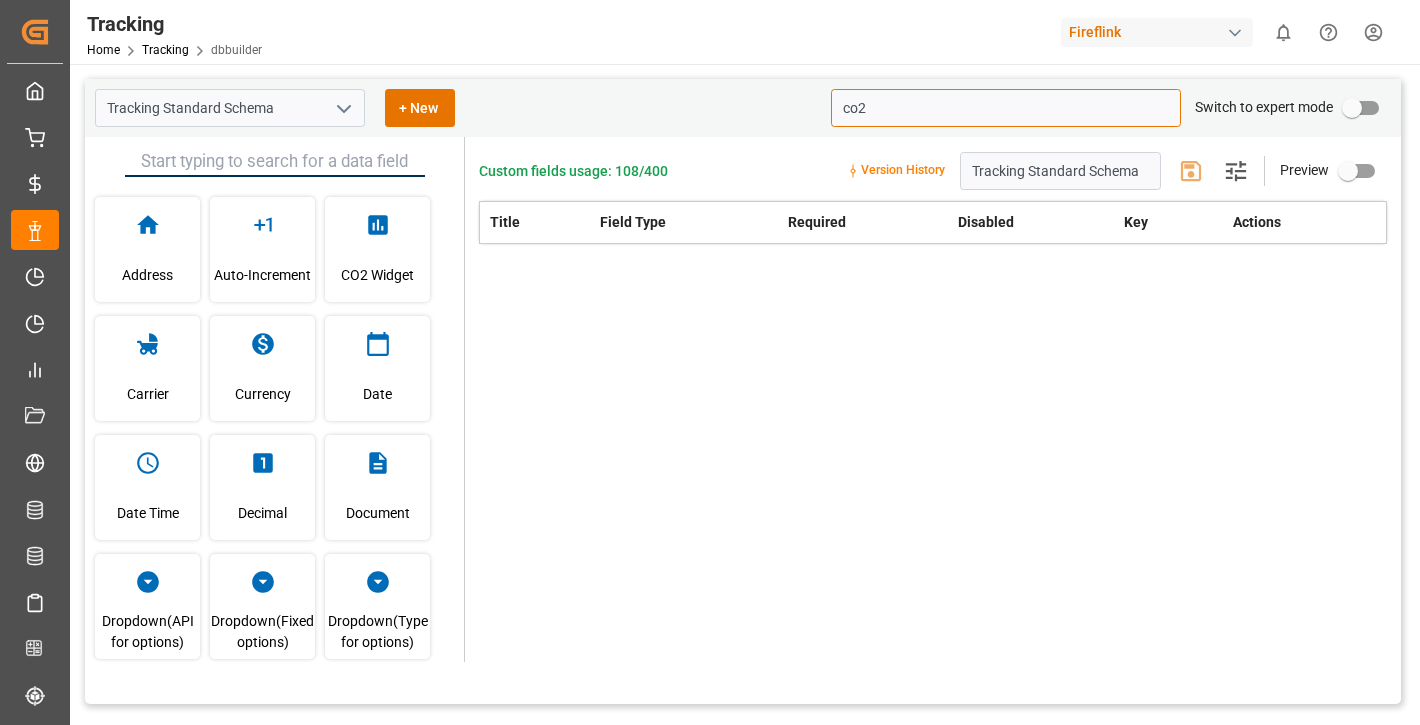 type on "co2" 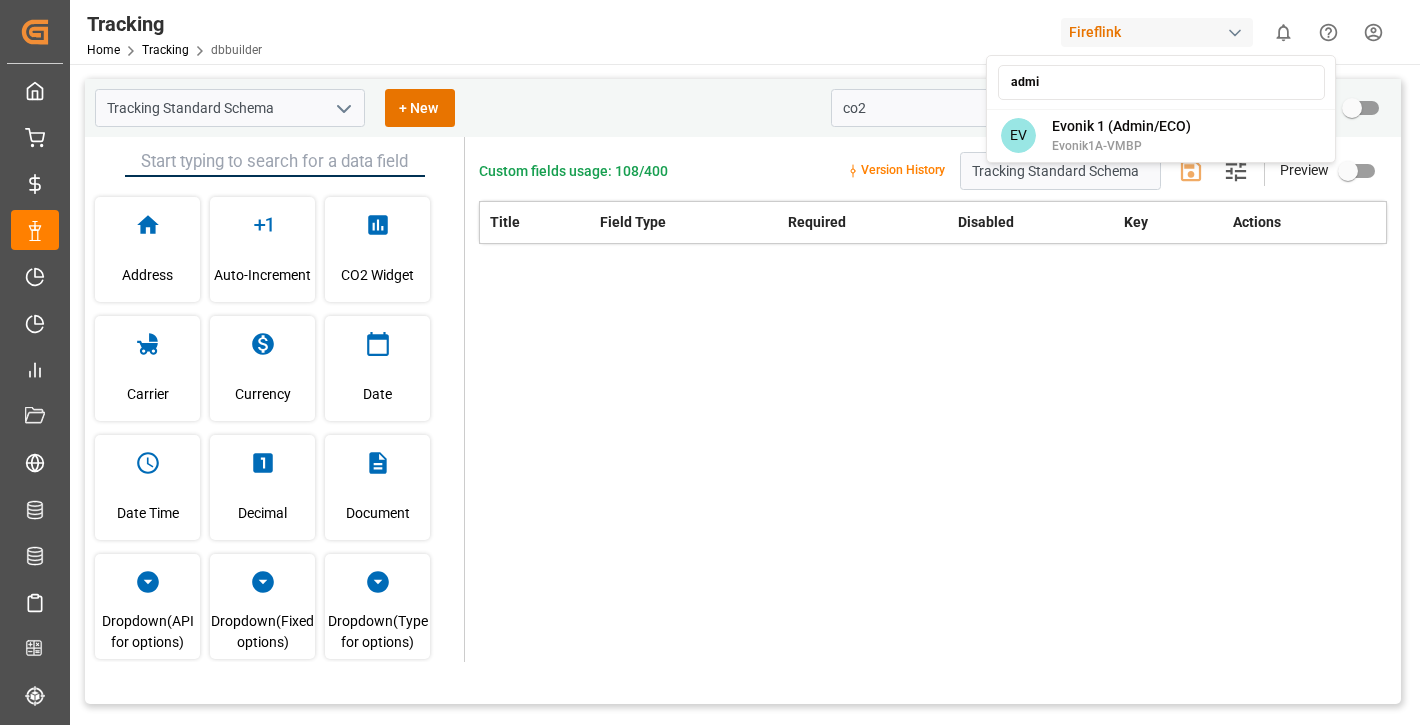 type on "admin" 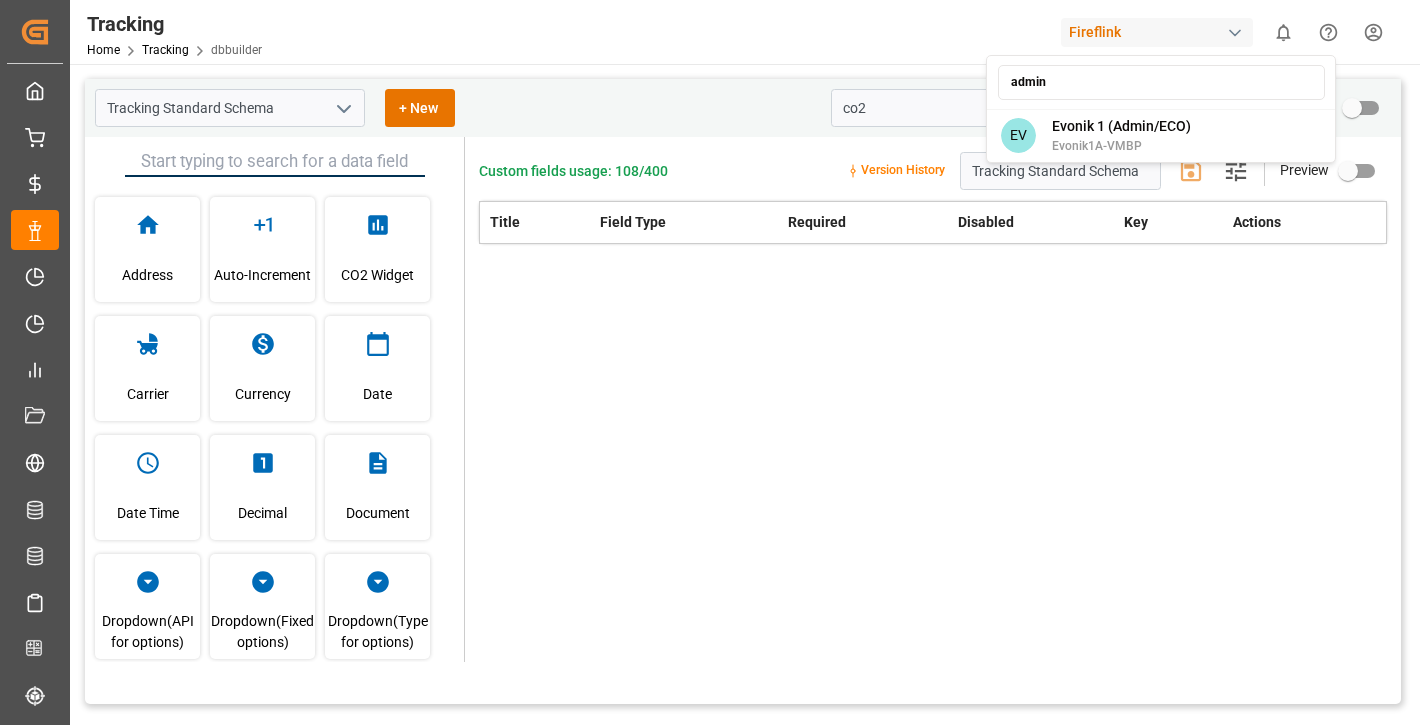 type 